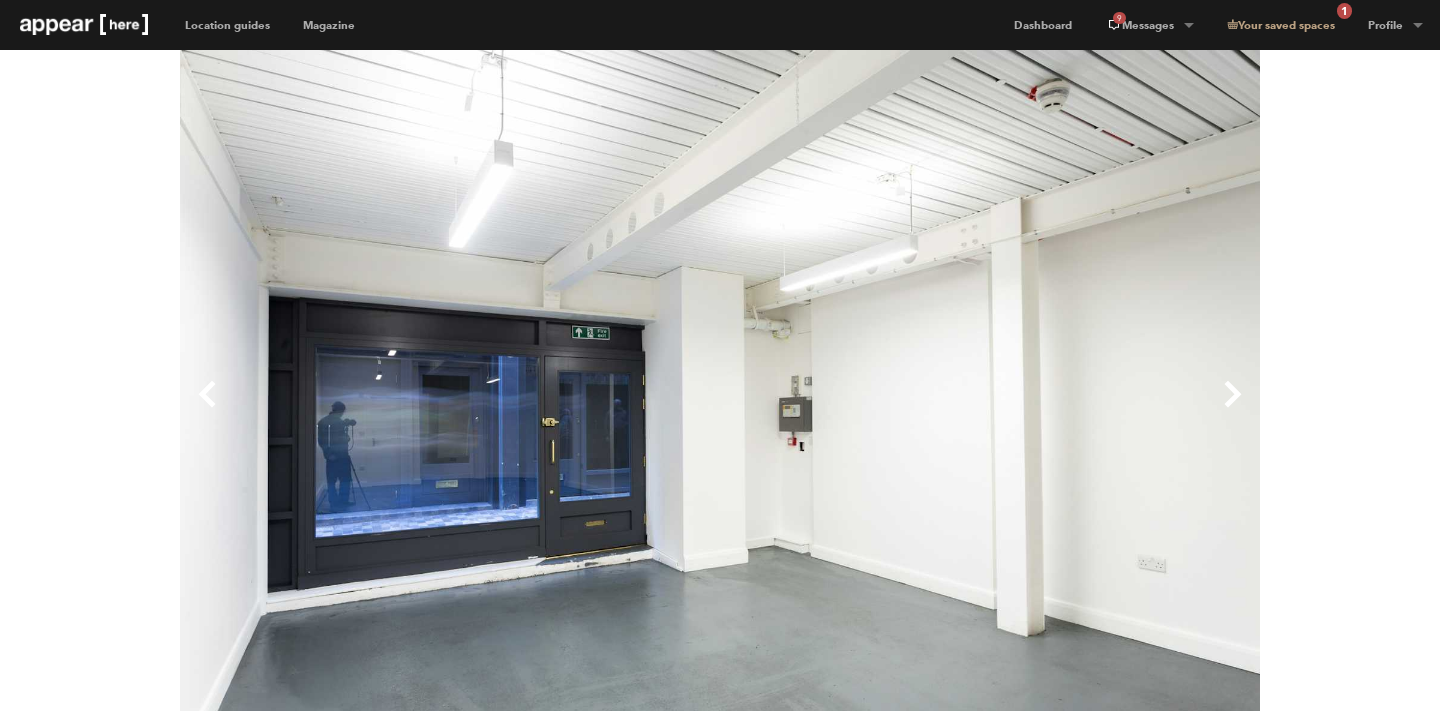 scroll, scrollTop: 769, scrollLeft: 0, axis: vertical 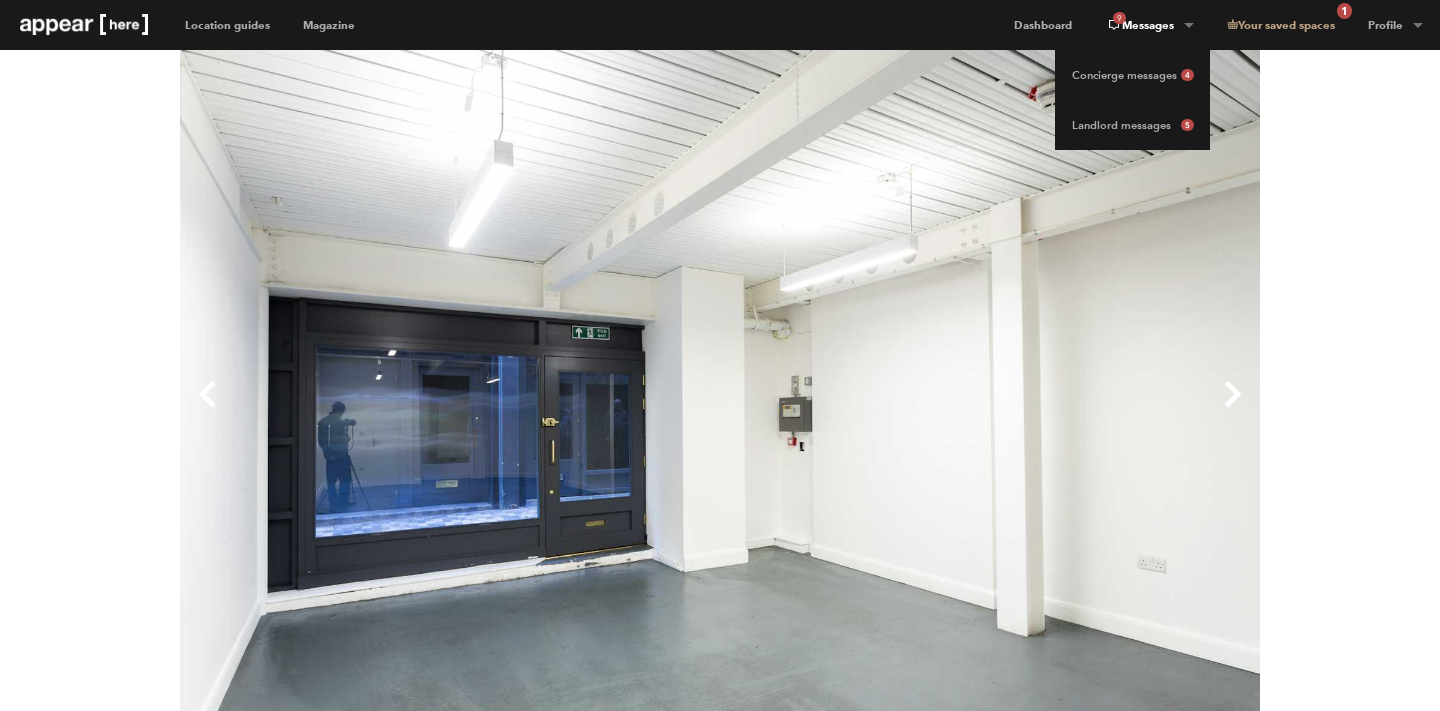 click on "9
Messages" at bounding box center (1149, 25) 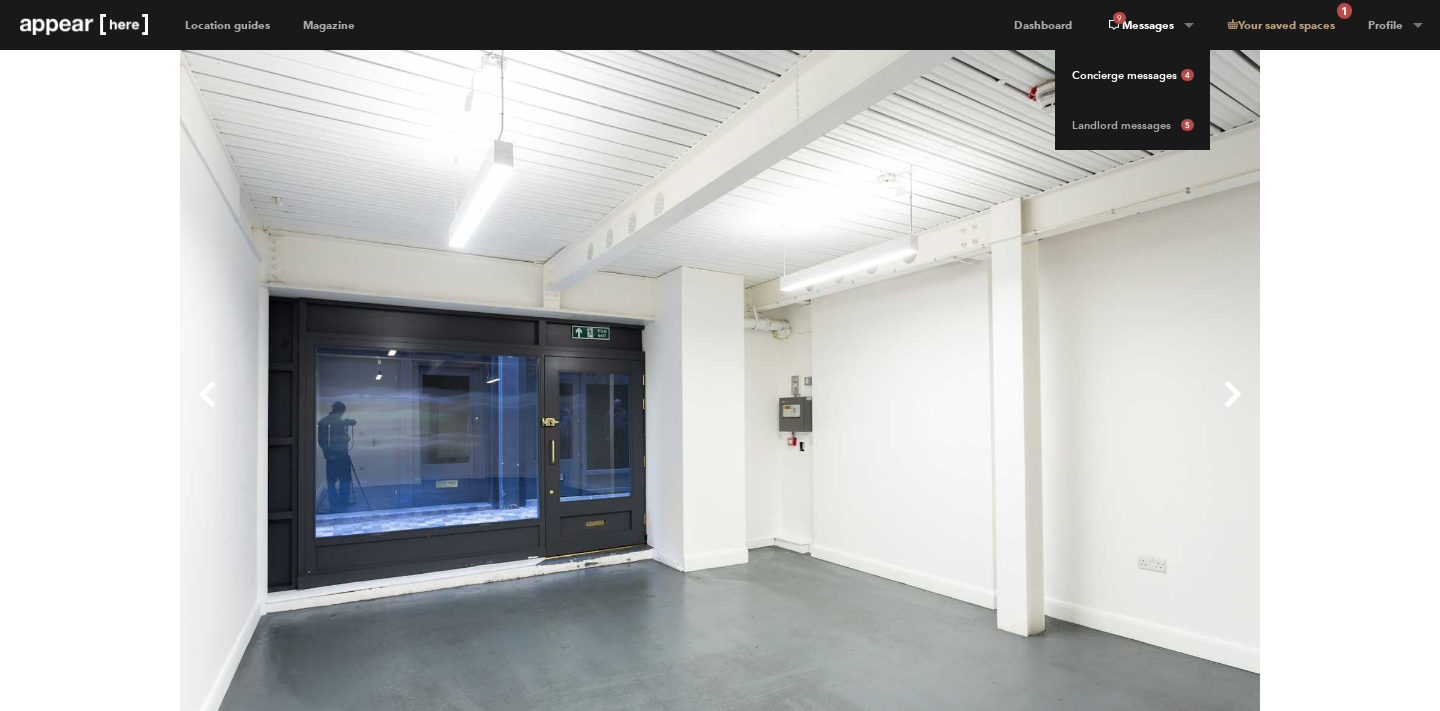 click on "Concierge messages
4" at bounding box center (1132, 75) 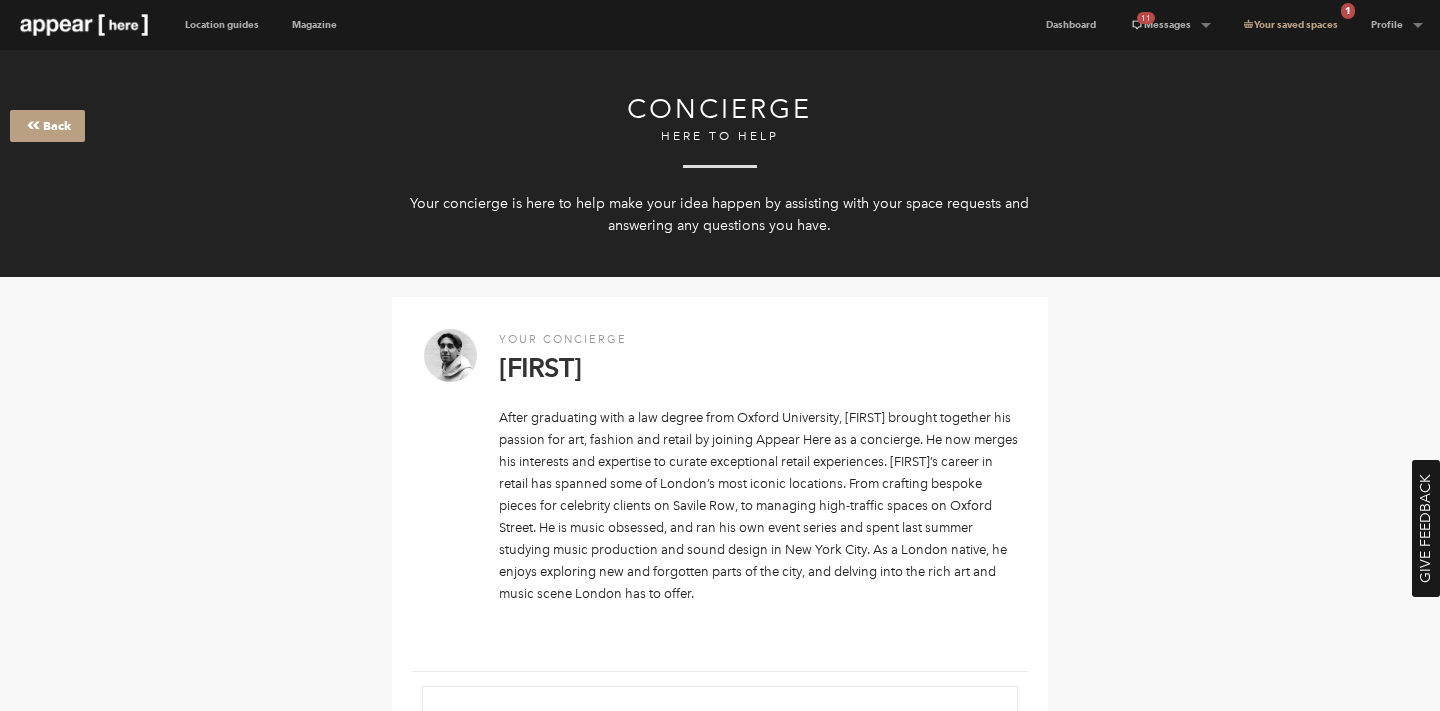 scroll, scrollTop: 0, scrollLeft: 0, axis: both 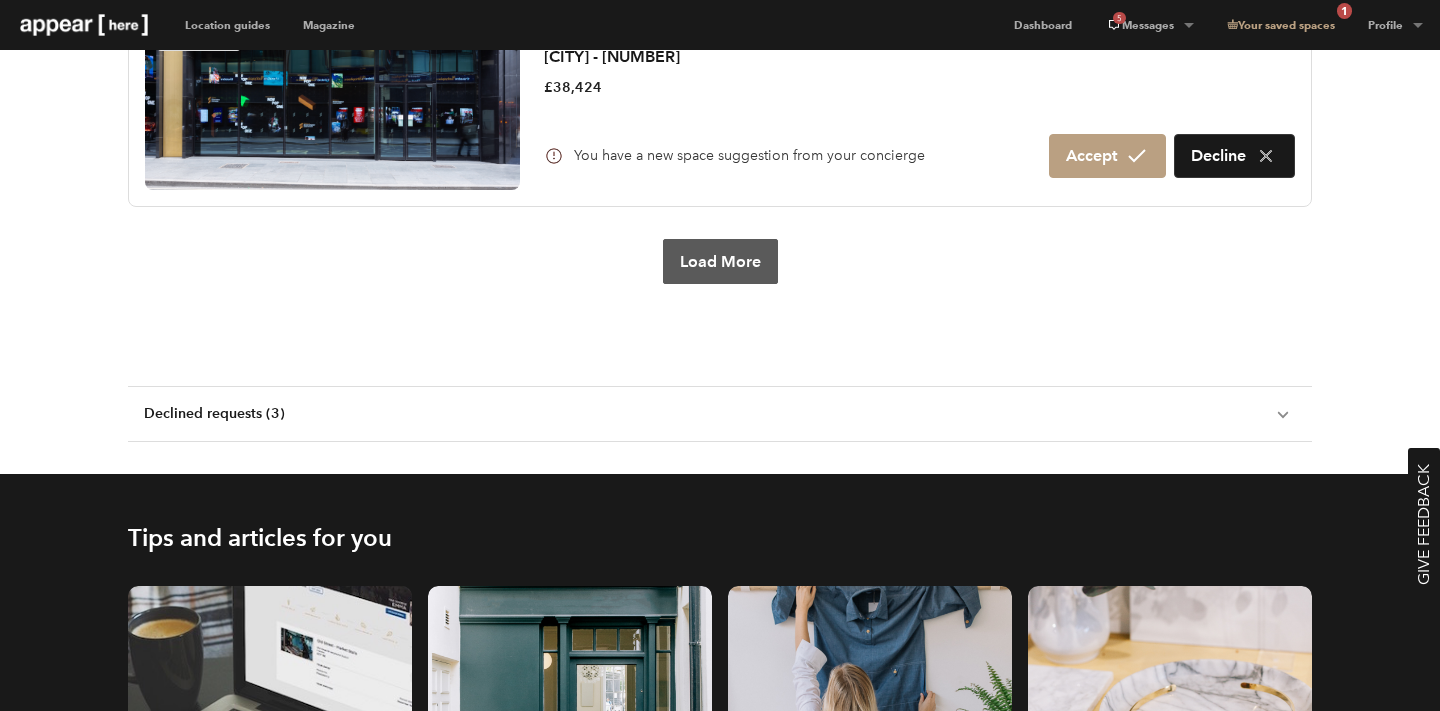 click on "Load More" at bounding box center (720, 261) 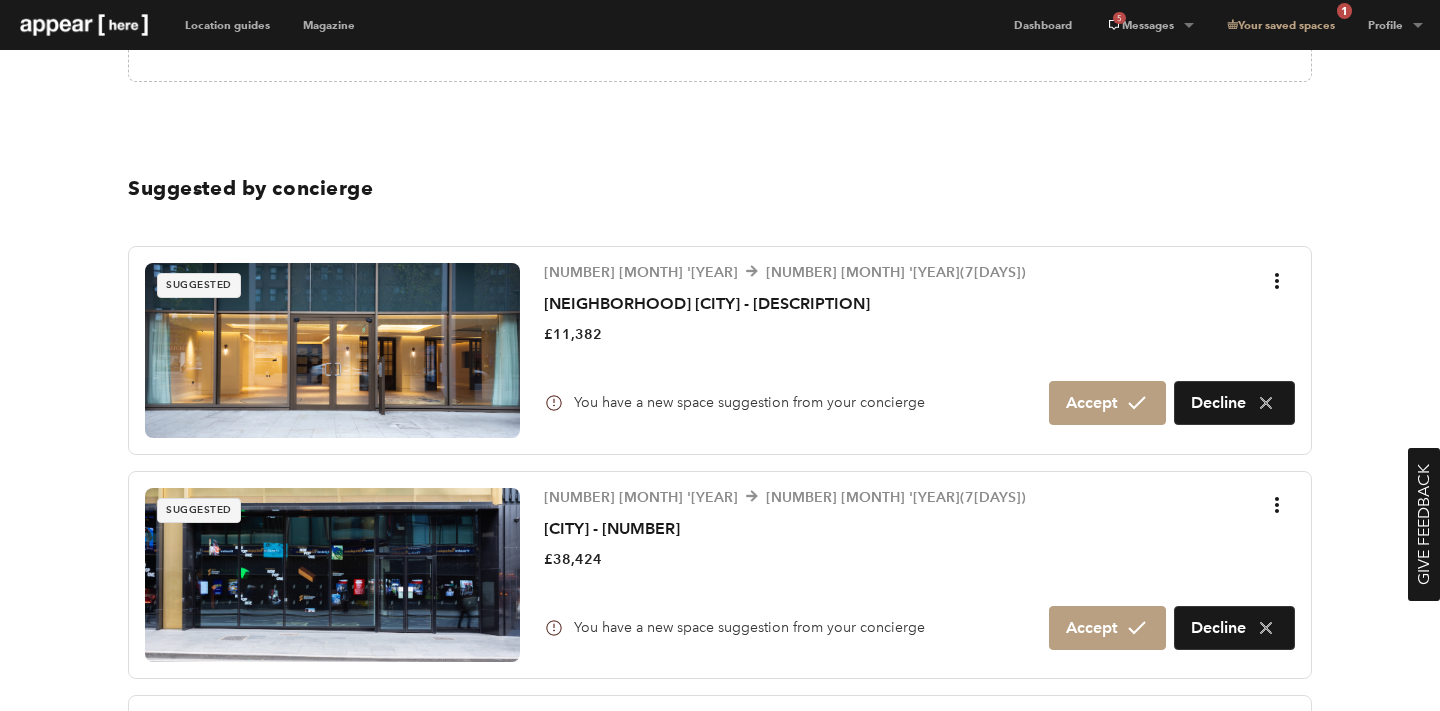 scroll, scrollTop: 1047, scrollLeft: 0, axis: vertical 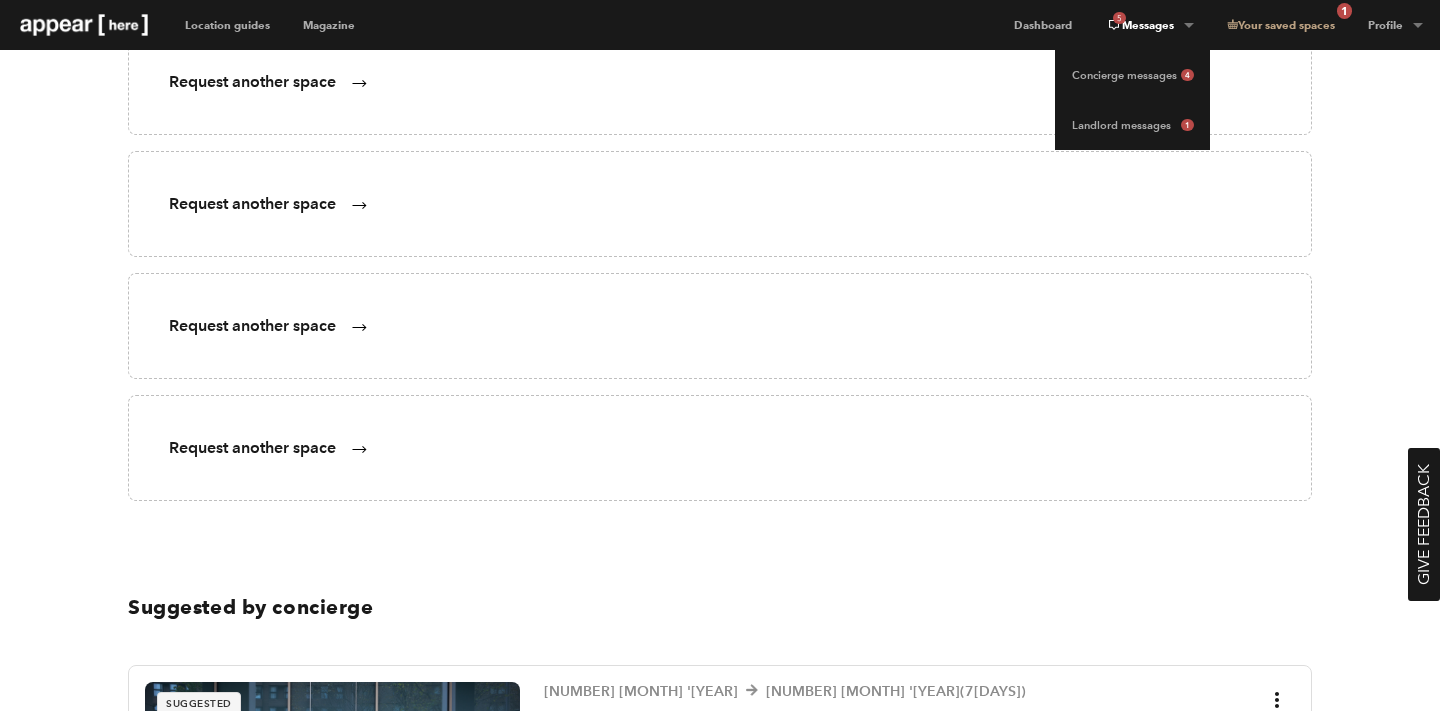 click on "5
Messages" at bounding box center (1149, 25) 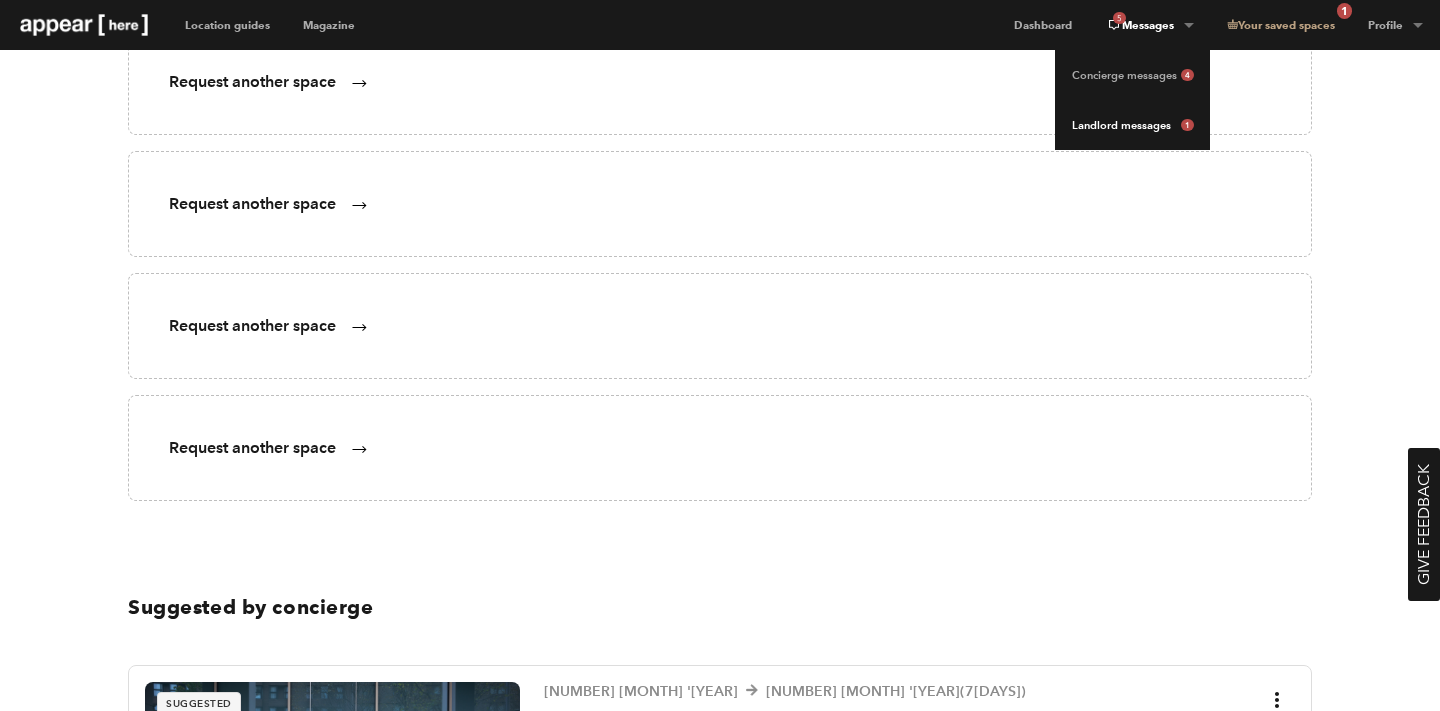 click on "Landlord messages
1" at bounding box center (1132, 125) 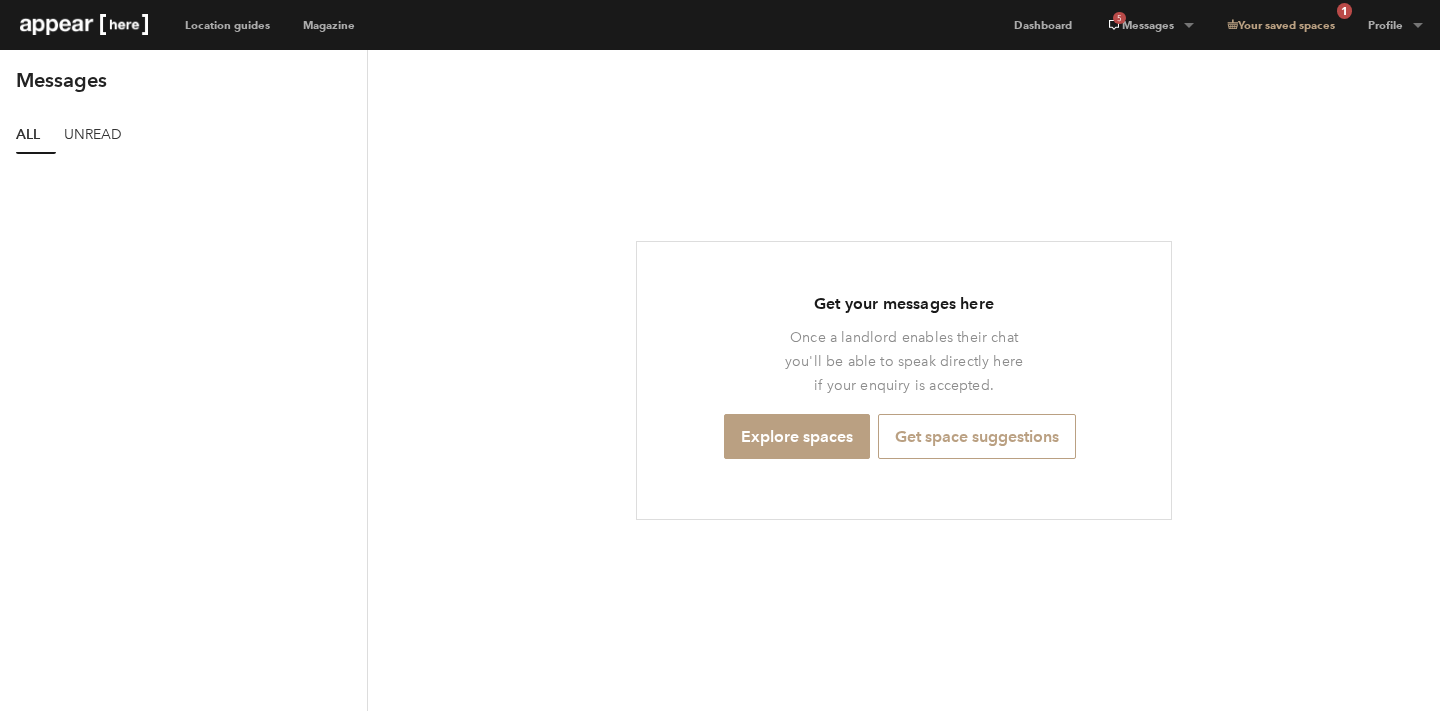 scroll, scrollTop: 0, scrollLeft: 0, axis: both 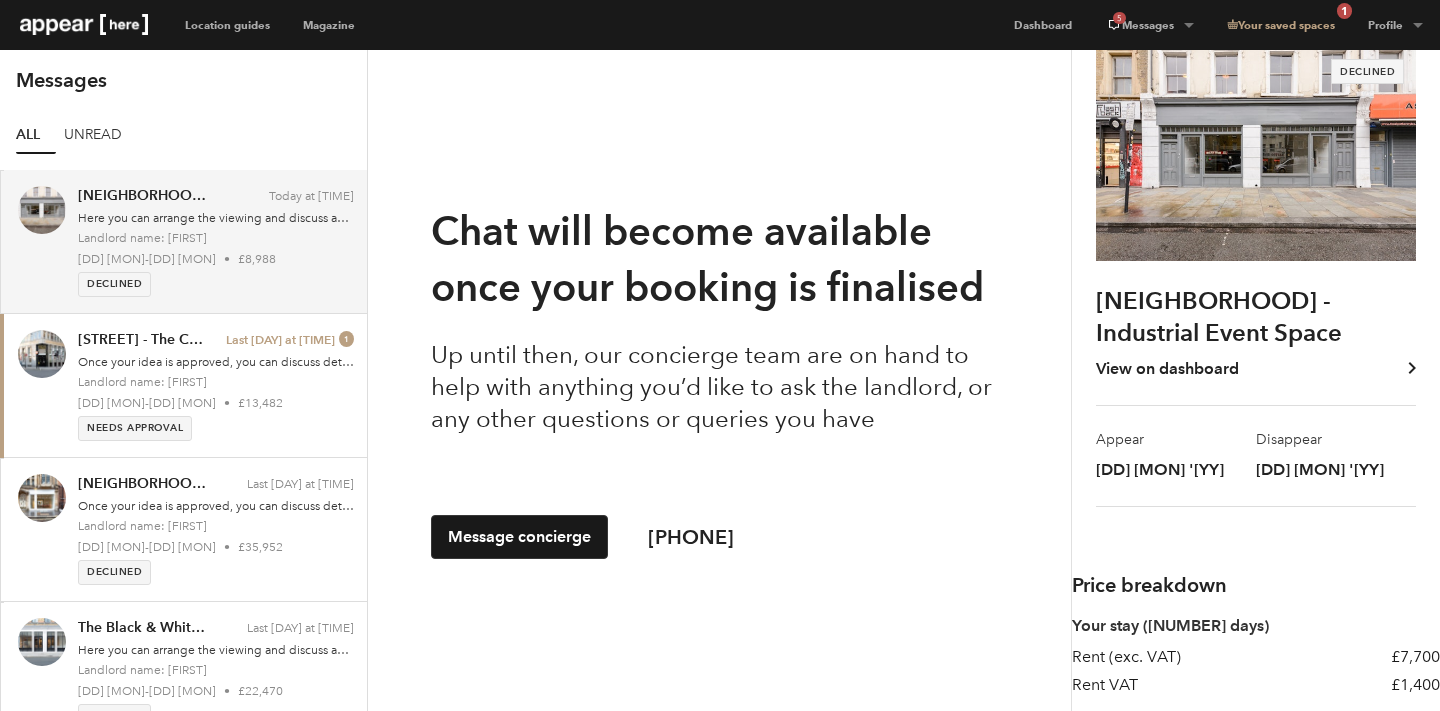 click on "View on dashboard" at bounding box center (1167, 369) 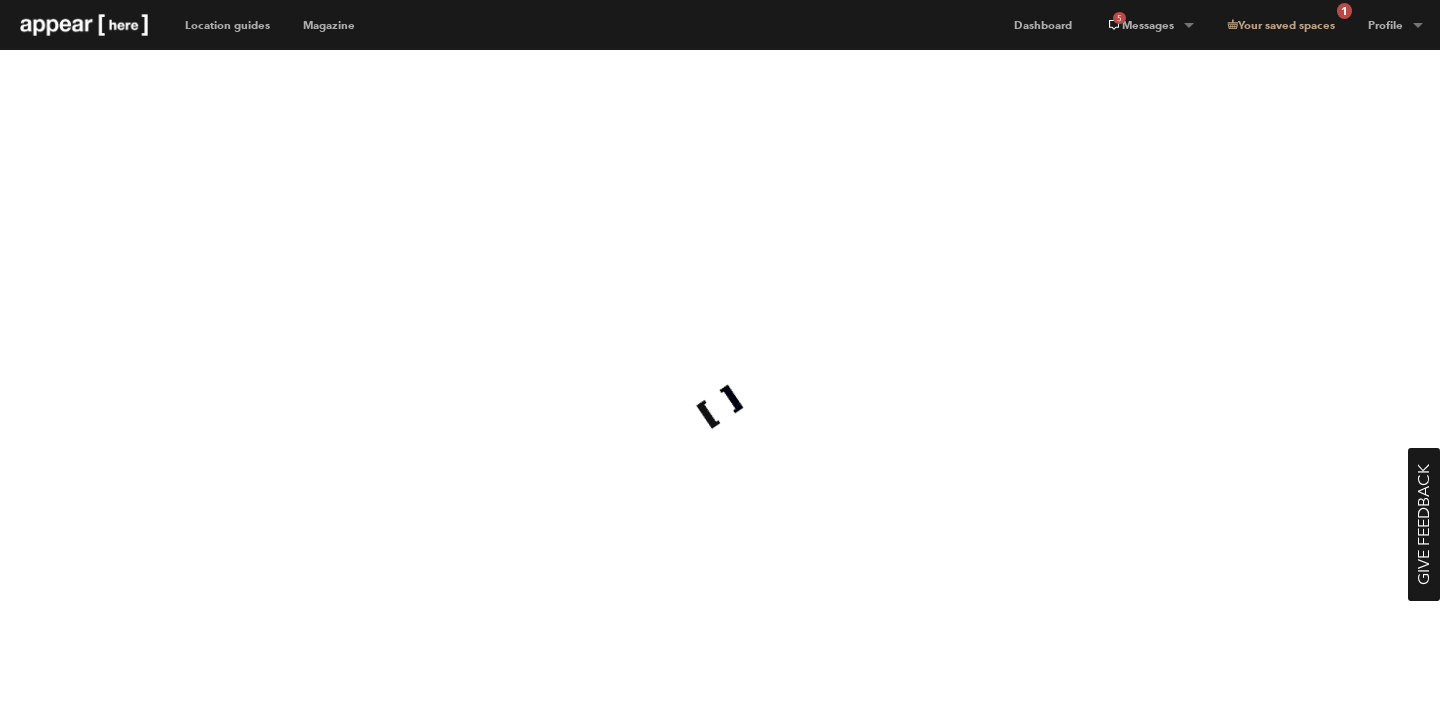 scroll, scrollTop: 0, scrollLeft: 0, axis: both 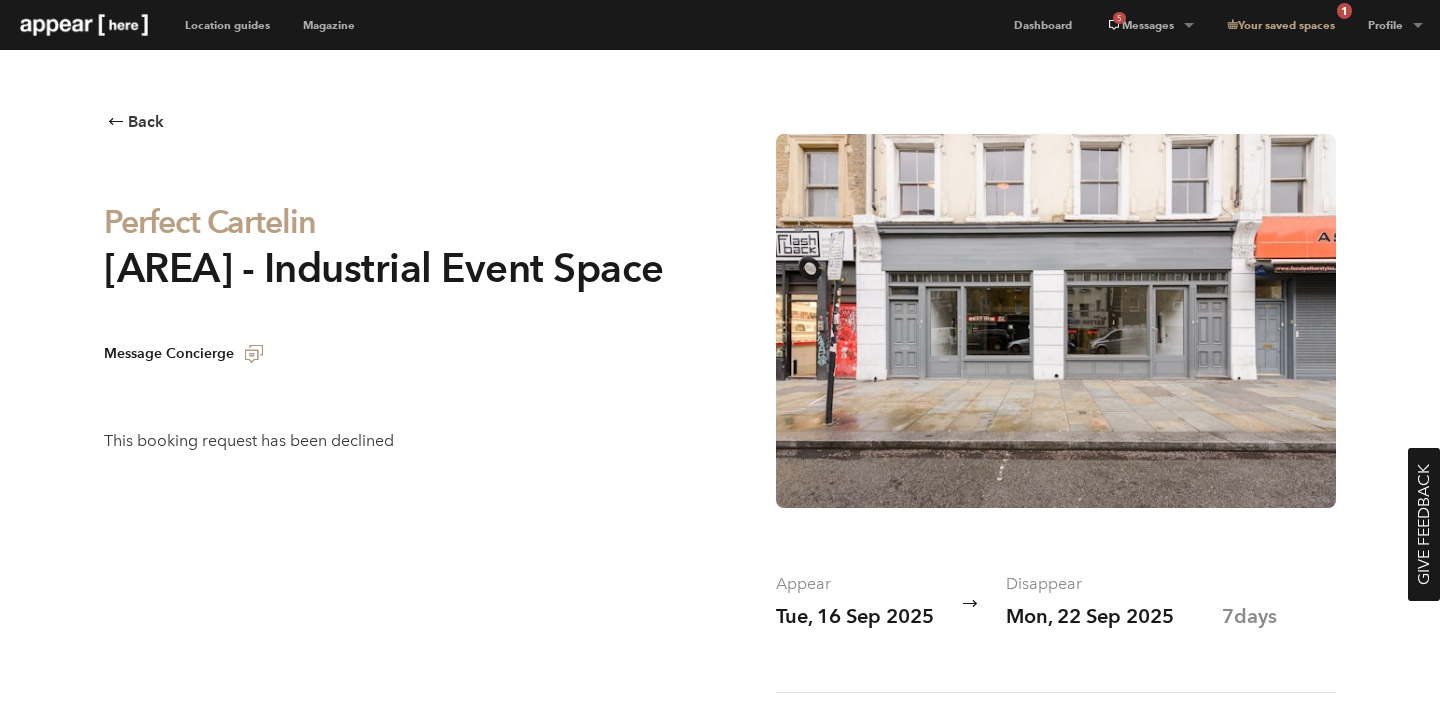 click on "Tue, 16 Sep 2025" at bounding box center (855, 616) 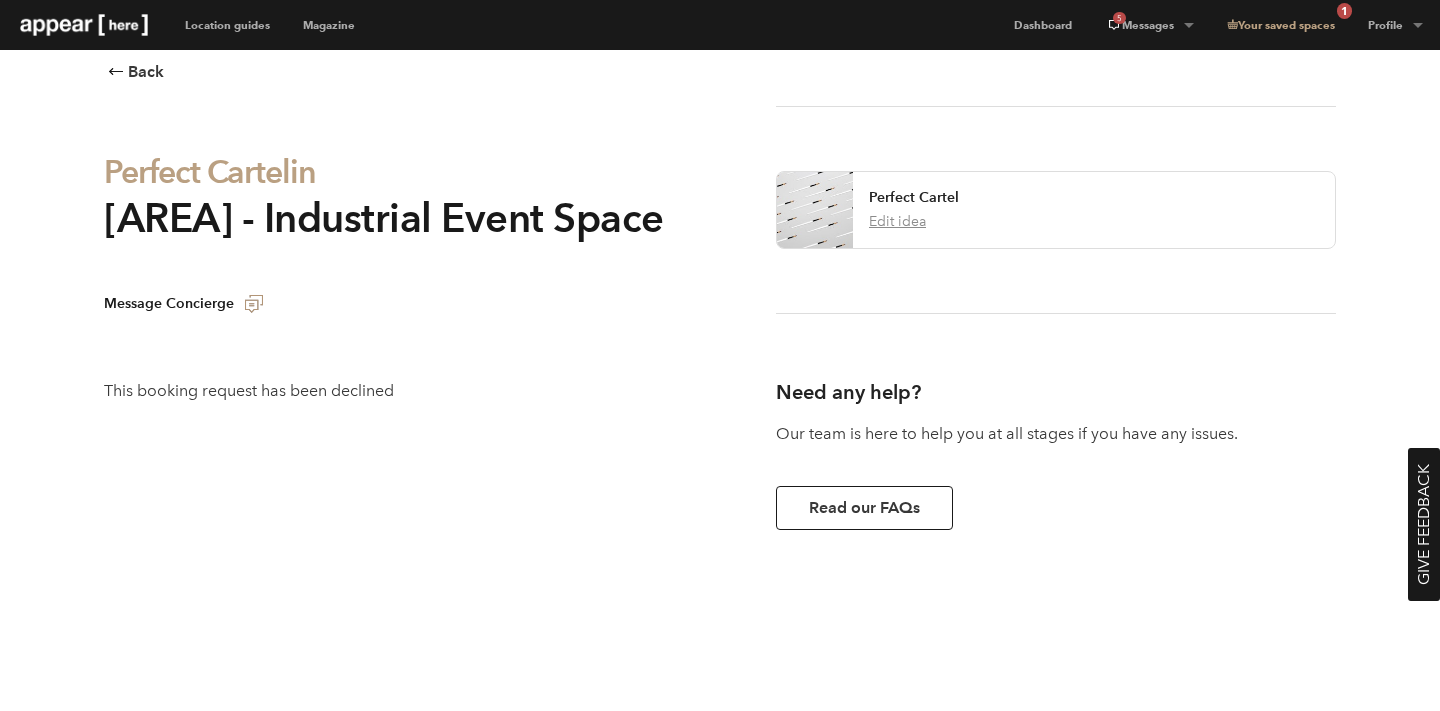 scroll, scrollTop: 1202, scrollLeft: 0, axis: vertical 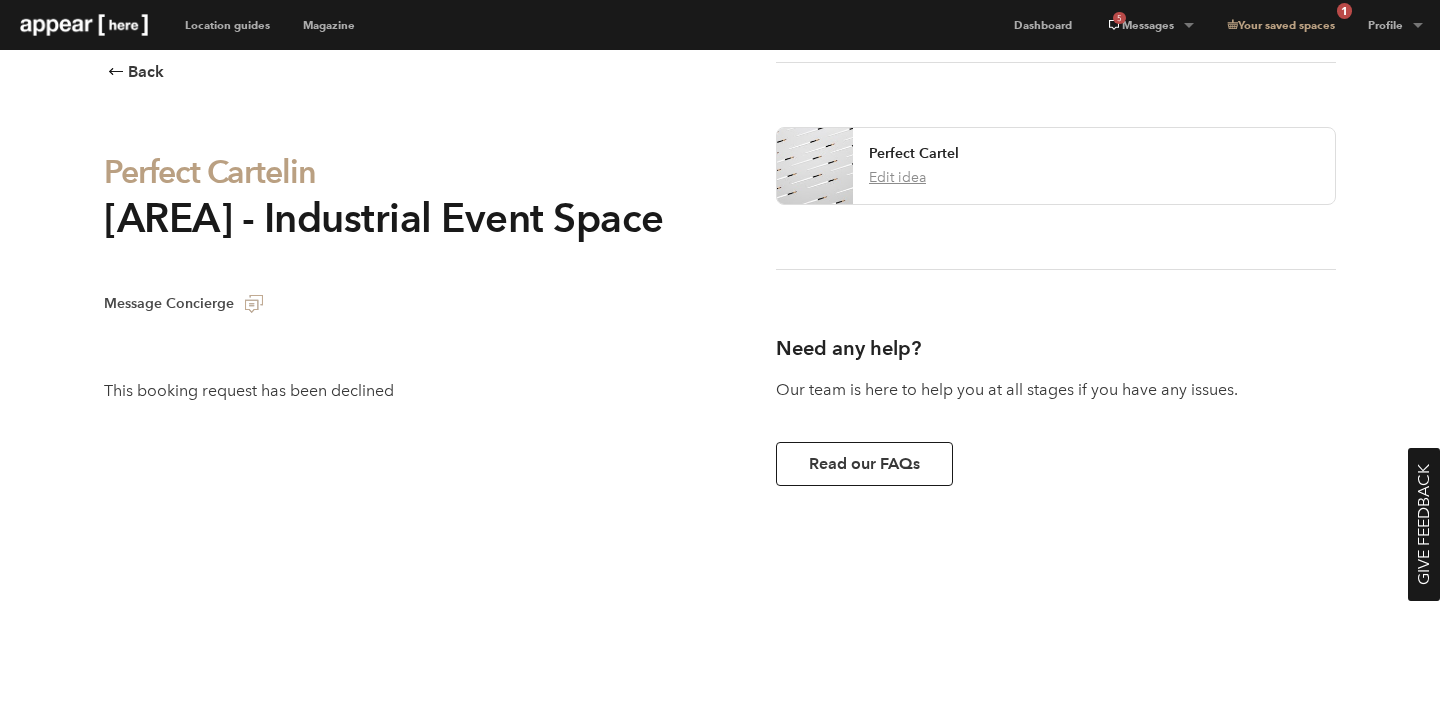 click at bounding box center (254, 304) 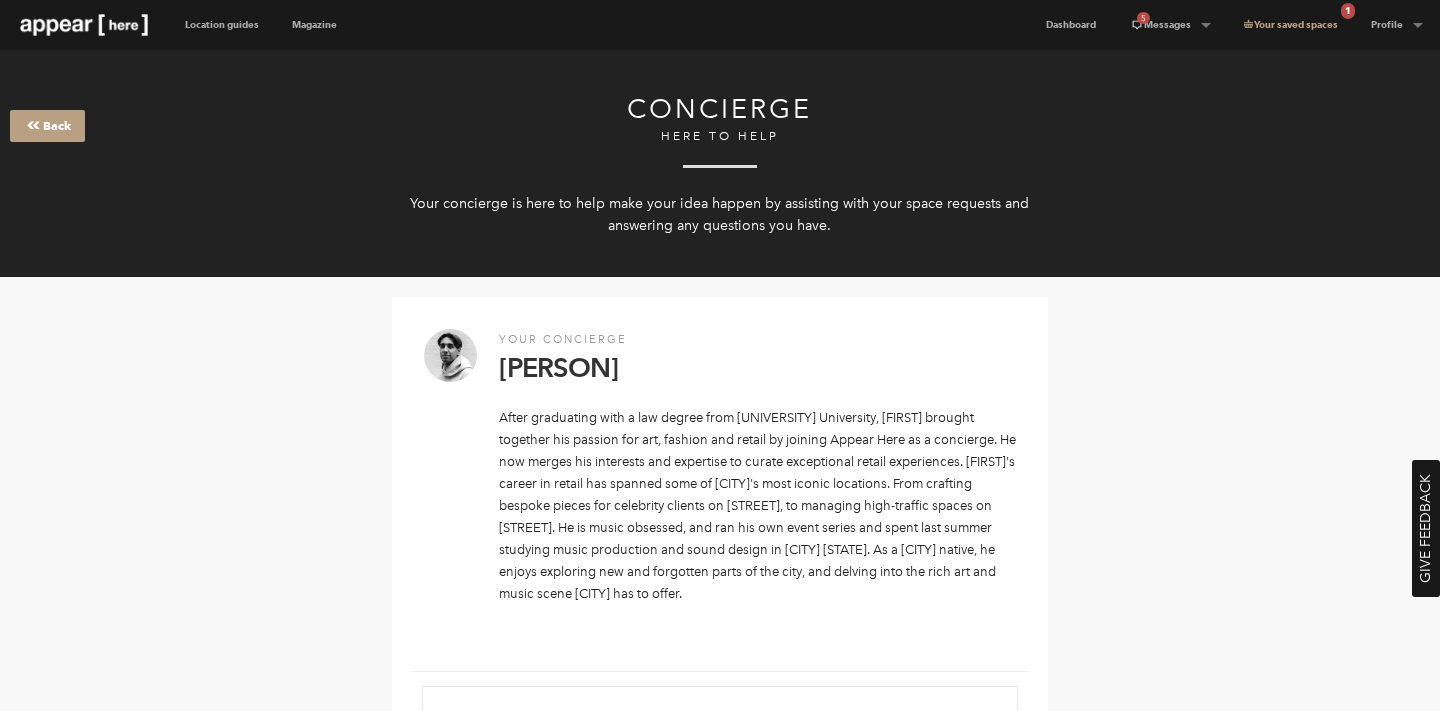 scroll, scrollTop: 0, scrollLeft: 0, axis: both 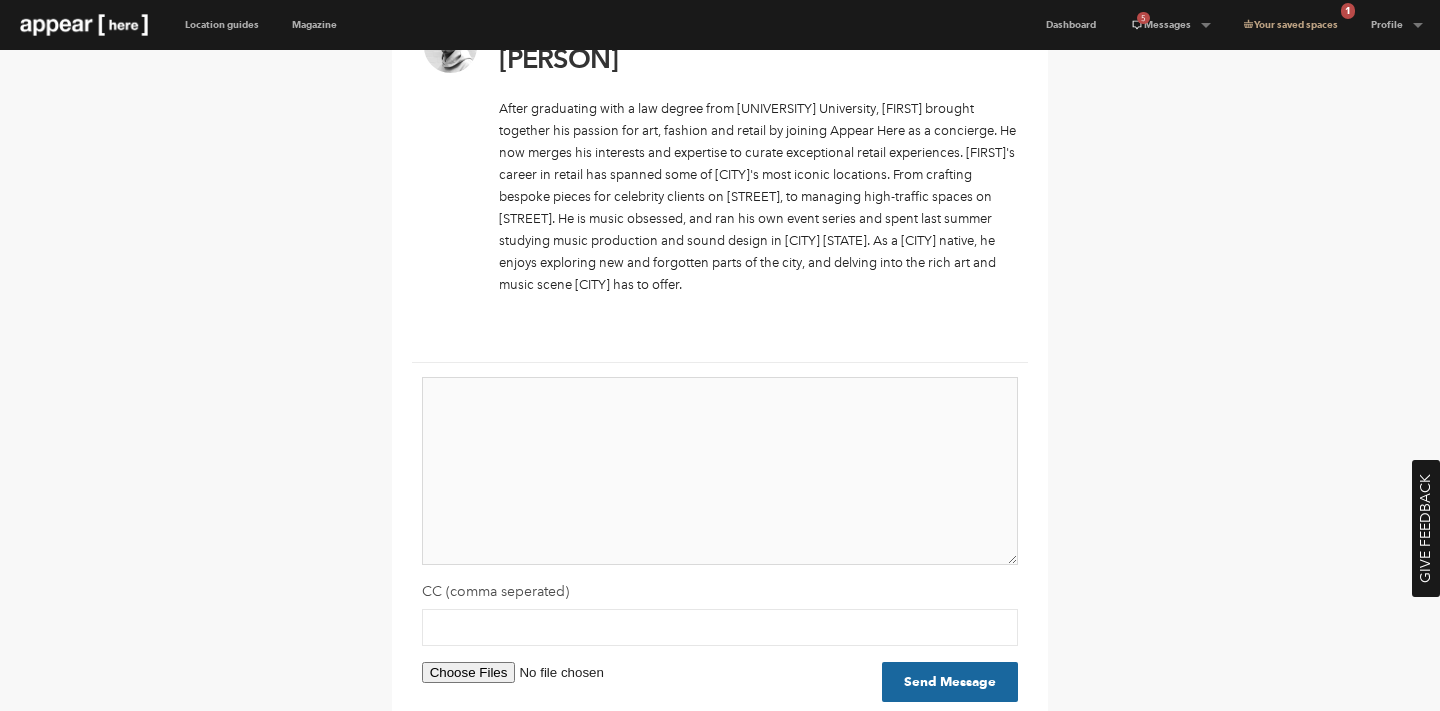 click at bounding box center [720, 471] 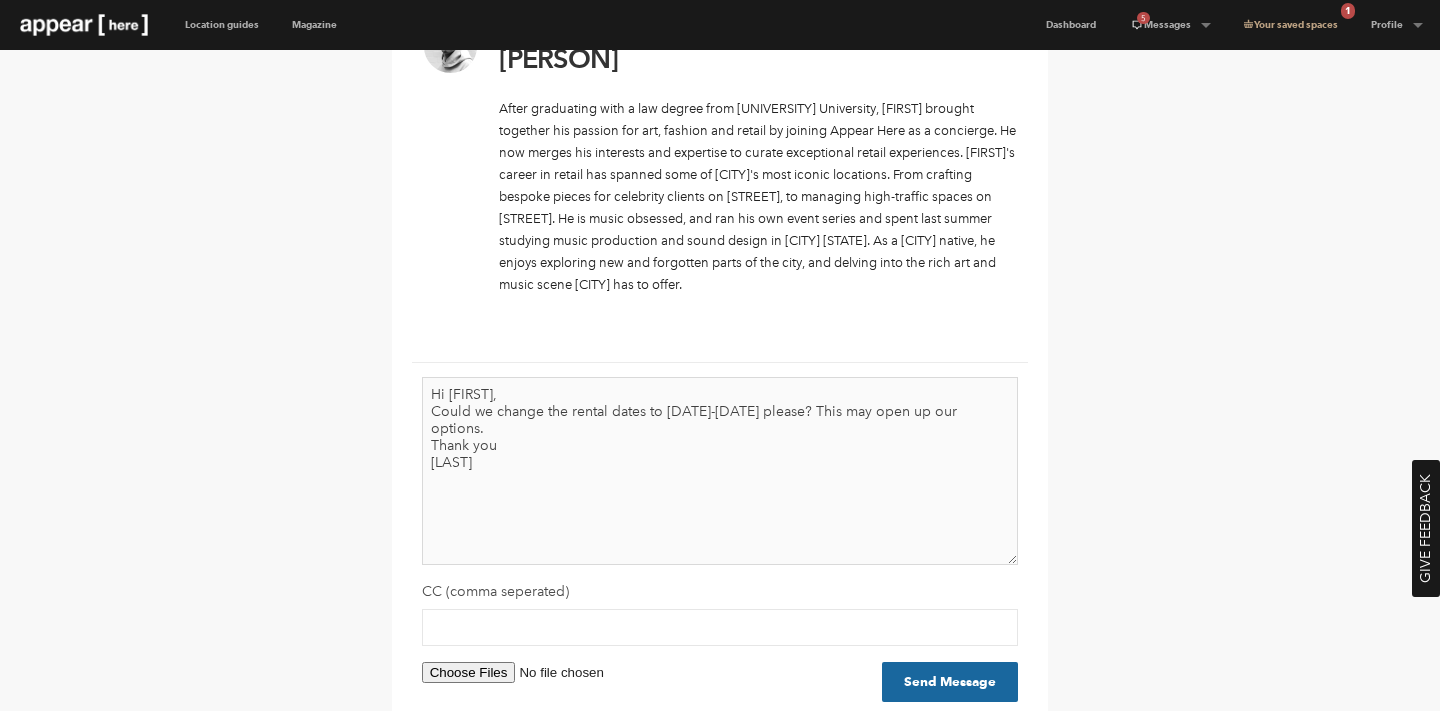 click on "Hi [FIRST],
Could we change the rental dates to [DATE]-[DATE] please? This may open up our options.
Thank you
[LAST]" at bounding box center [720, 471] 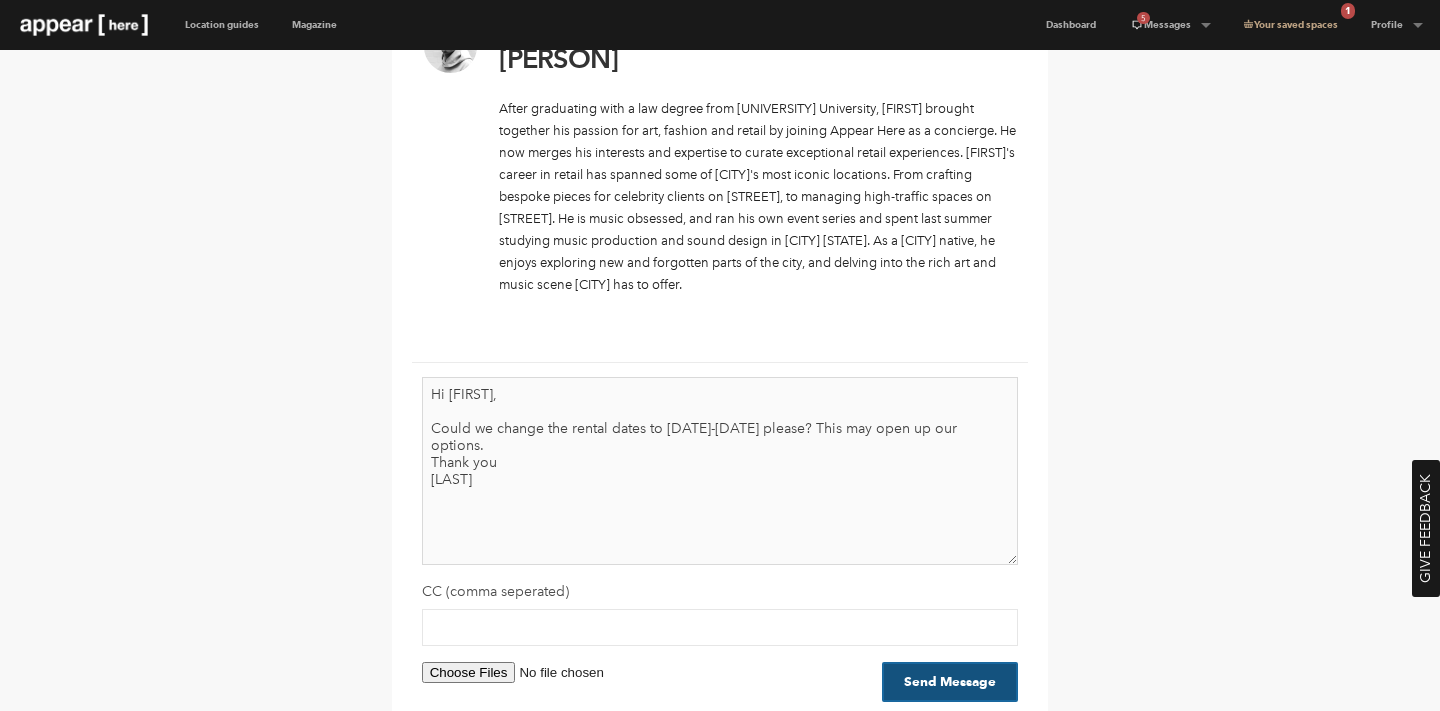 type on "Hi [FIRST],
Could we change the rental dates to [DATE]-[DATE] please? This may open up our options.
Thank you
[LAST]" 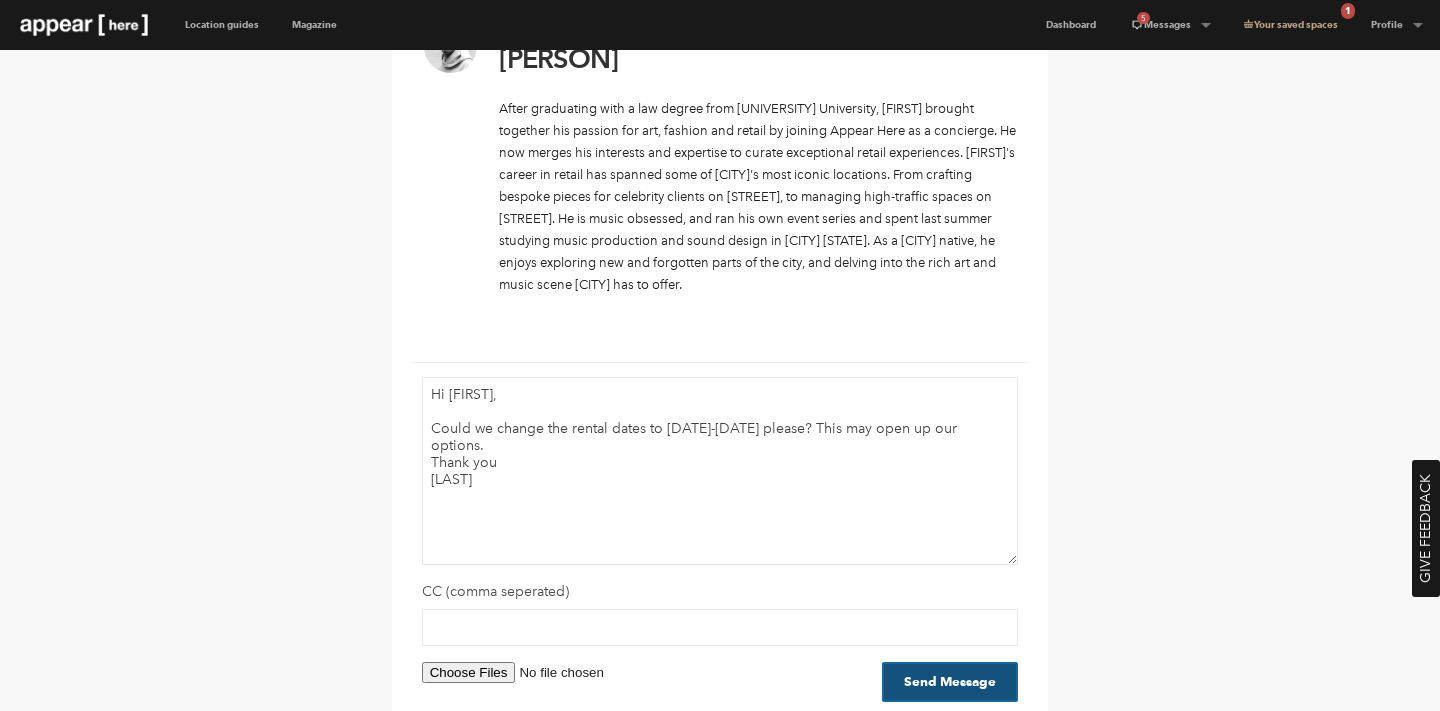 click on "Send Message" at bounding box center [950, 682] 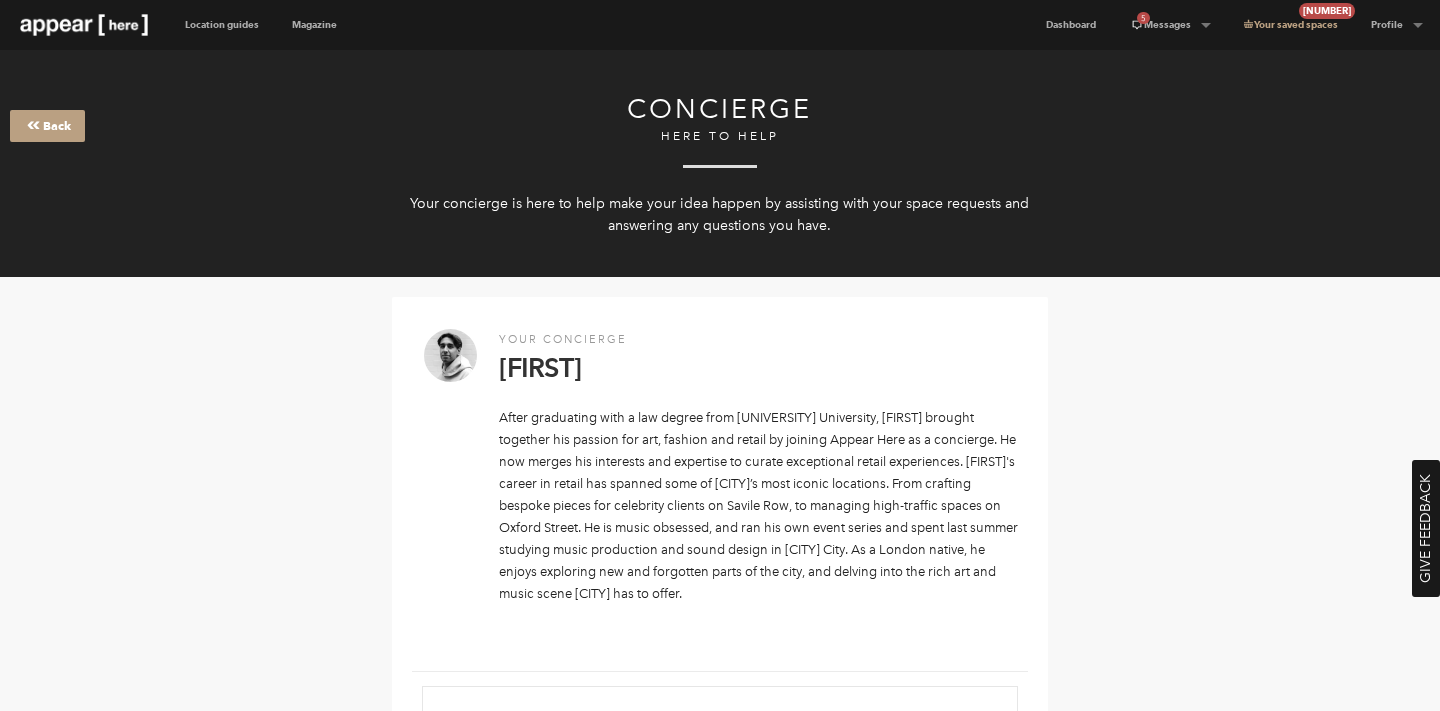 scroll, scrollTop: 315, scrollLeft: 0, axis: vertical 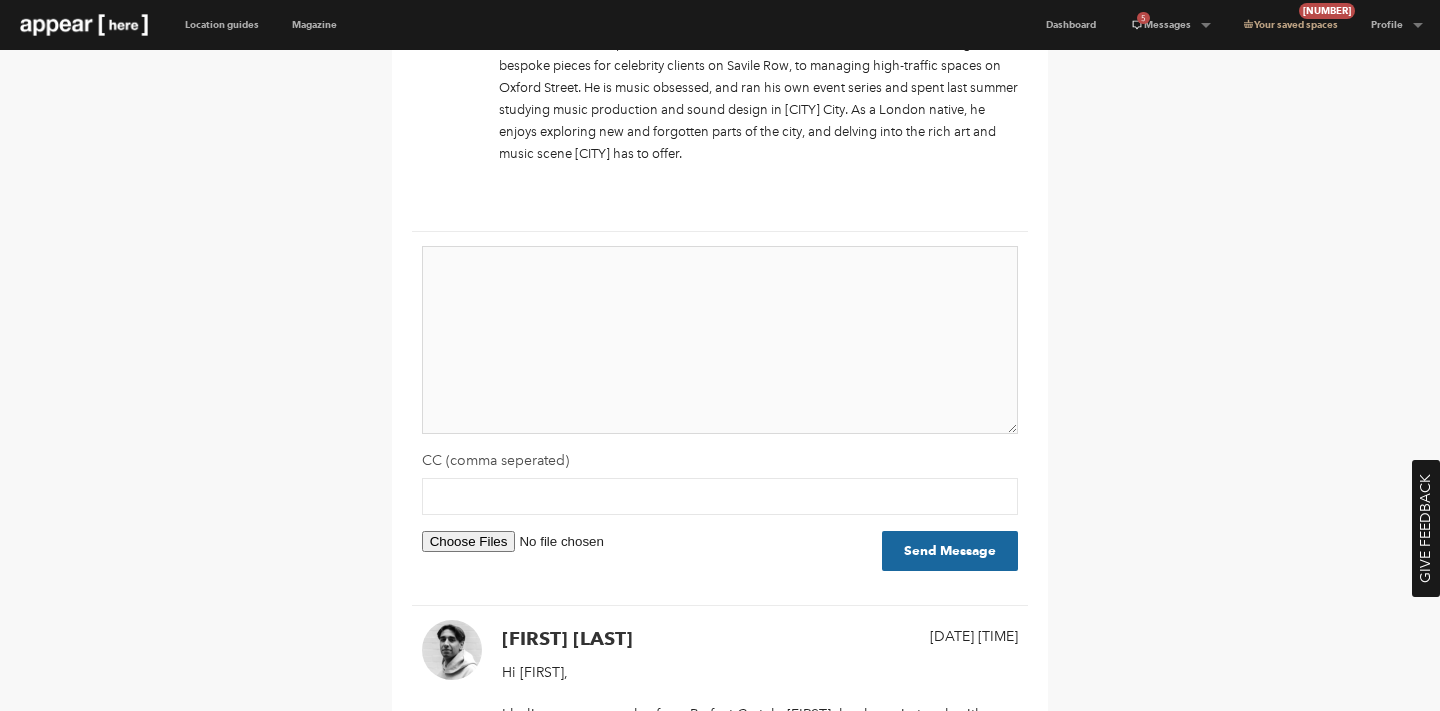 click at bounding box center [720, 340] 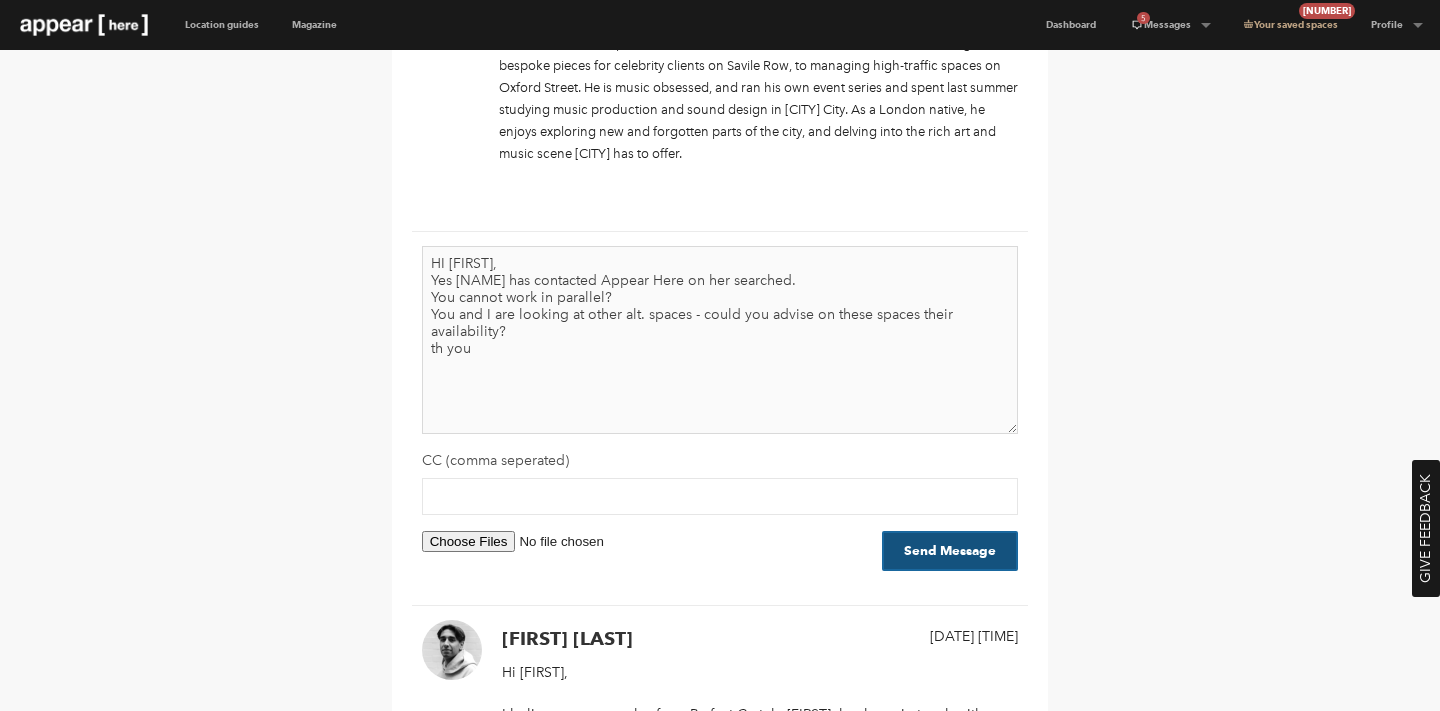 type on "HI [FIRST],
Yes [NAME] has contacted Appear Here on her searched.
You cannot work in parallel?
You and I are looking at other alt. spaces - could you advise on these spaces their availability?
th you" 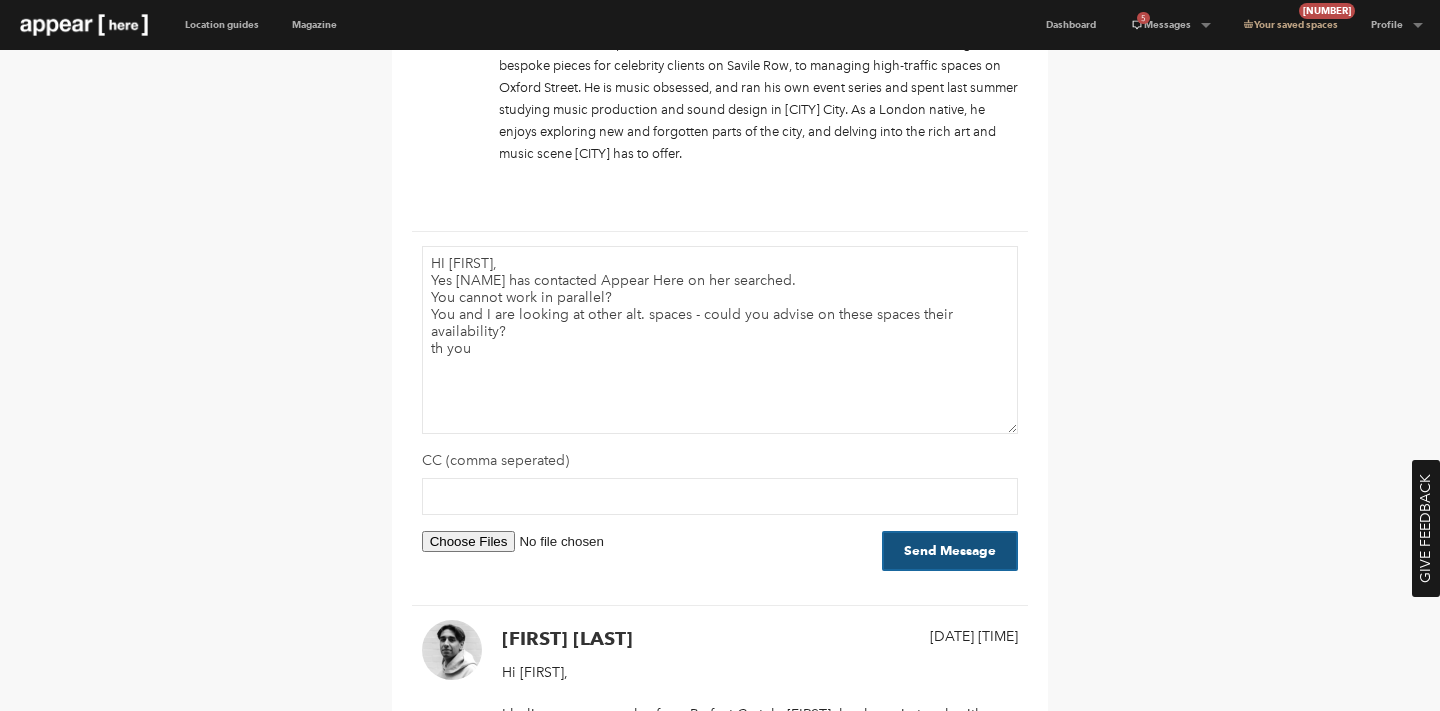 click on "Send Message" at bounding box center [950, 551] 